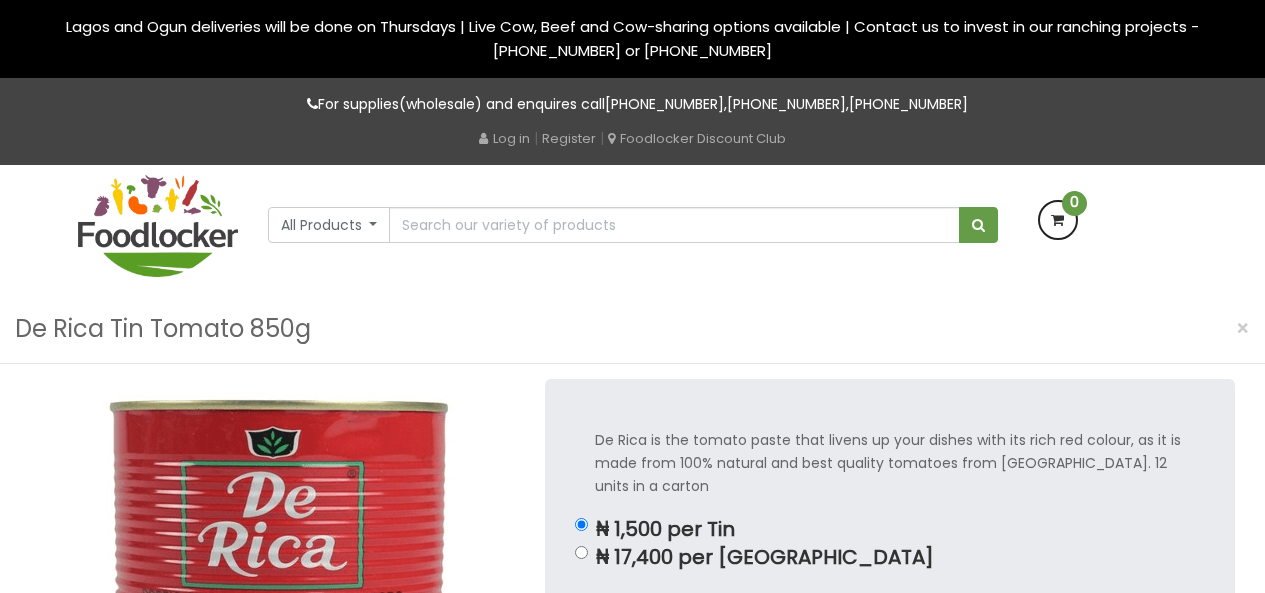 scroll, scrollTop: 0, scrollLeft: 0, axis: both 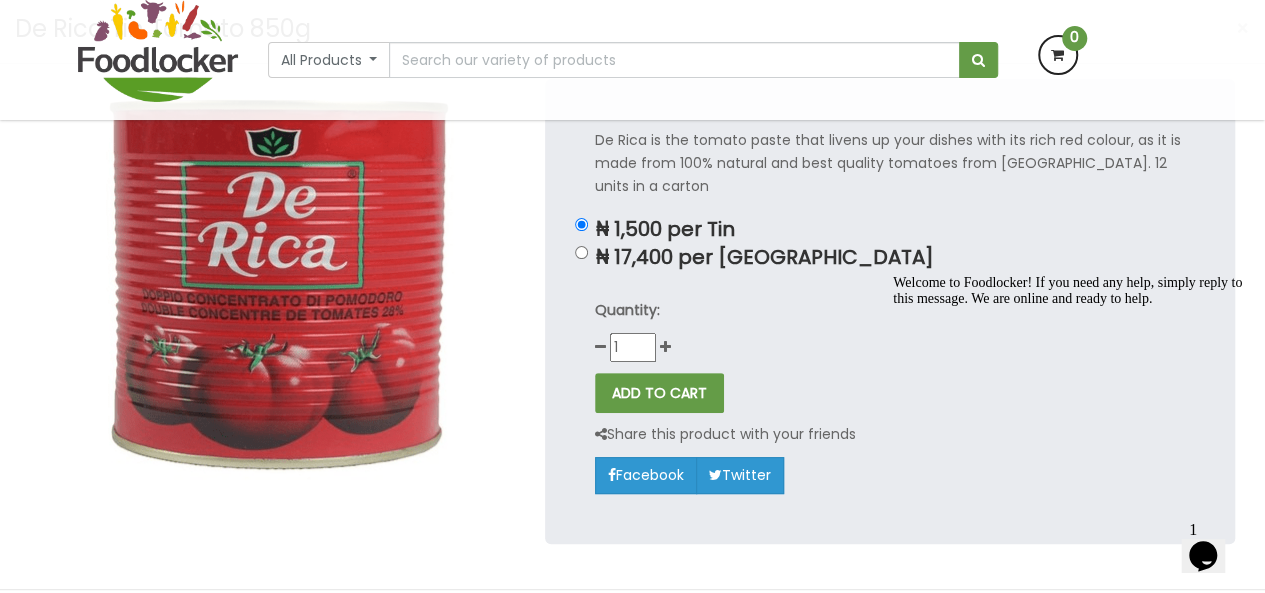 click 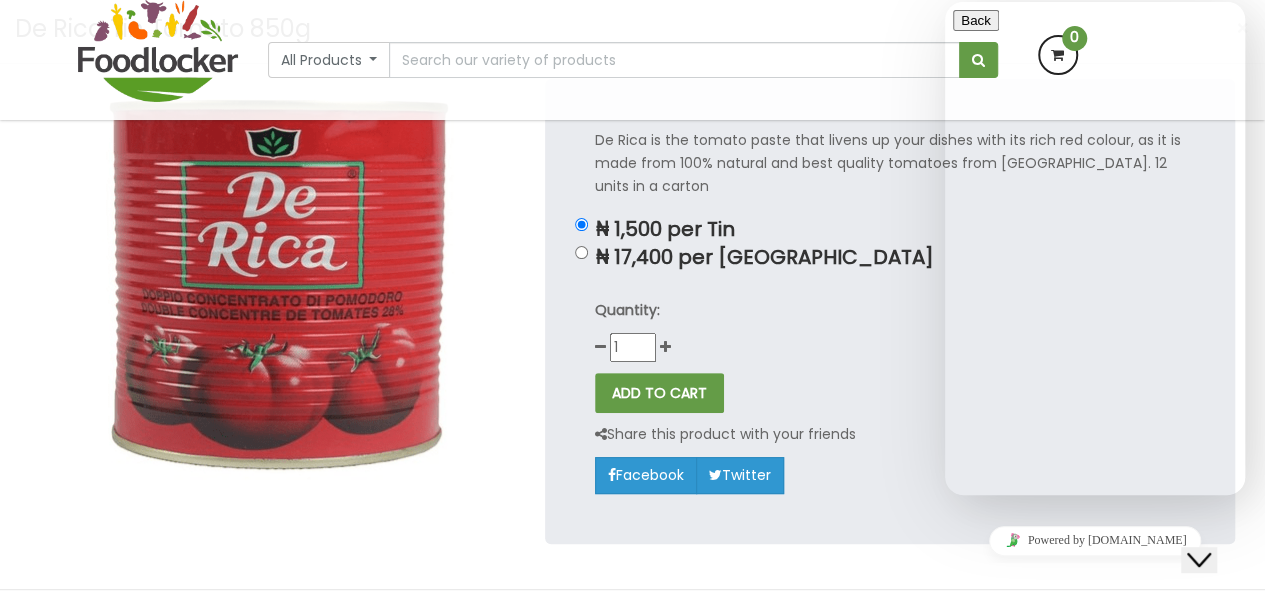 click on "We typically reply in a few minutes" at bounding box center [1095, 635] 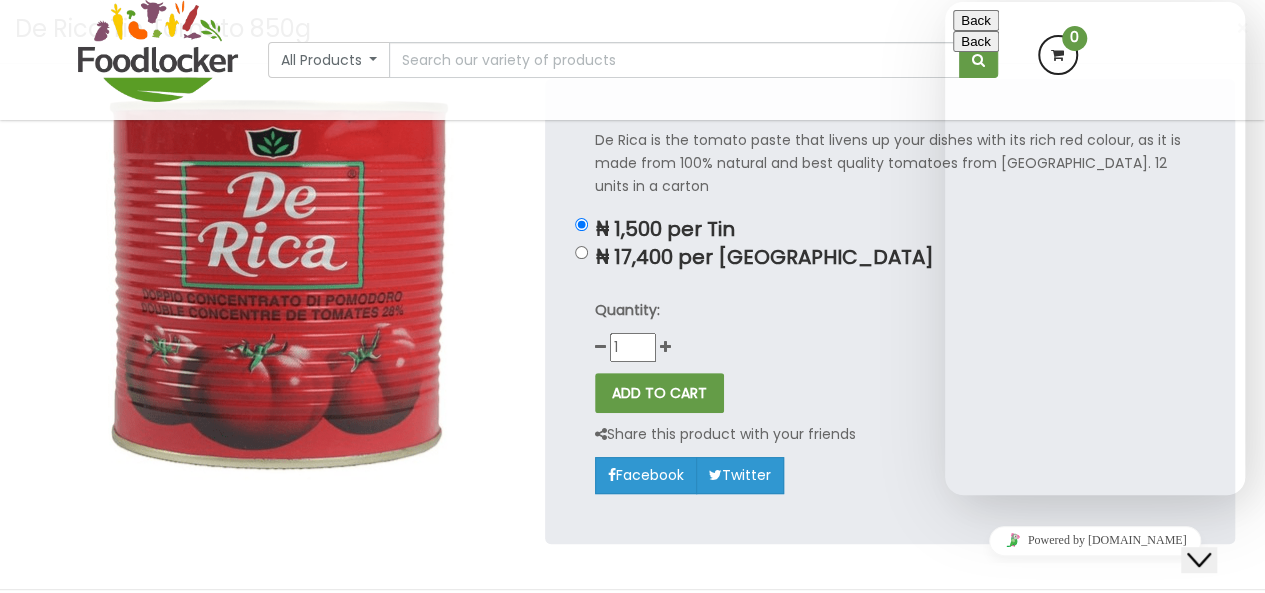 click on "Start Chat" at bounding box center [991, 758] 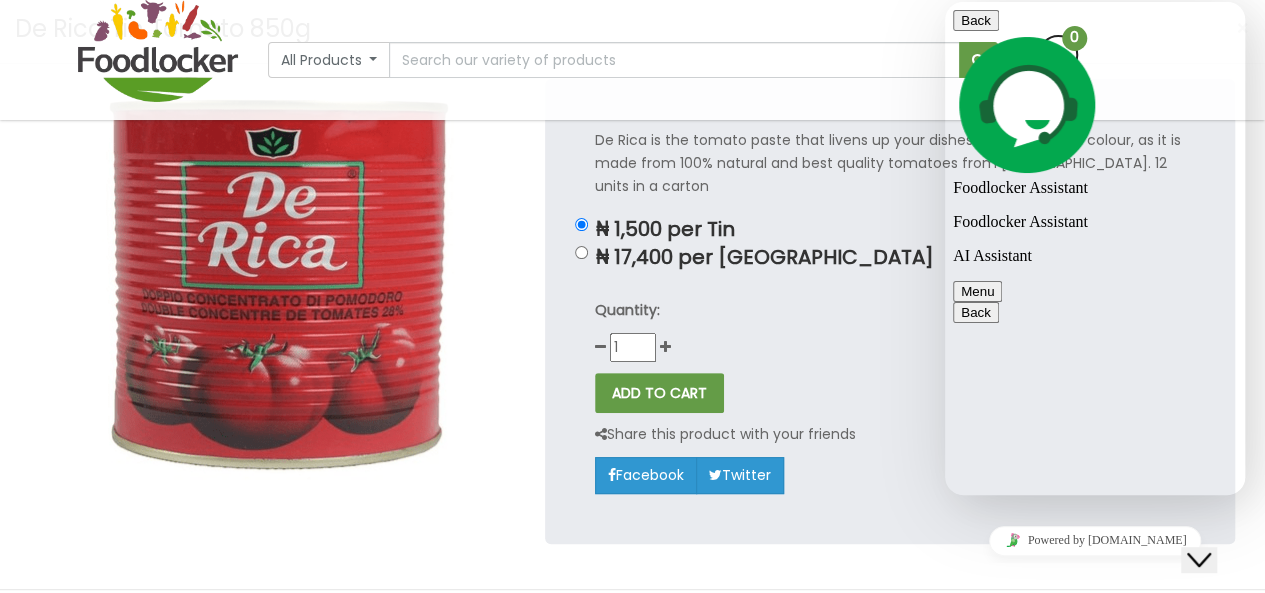 scroll, scrollTop: 38, scrollLeft: 0, axis: vertical 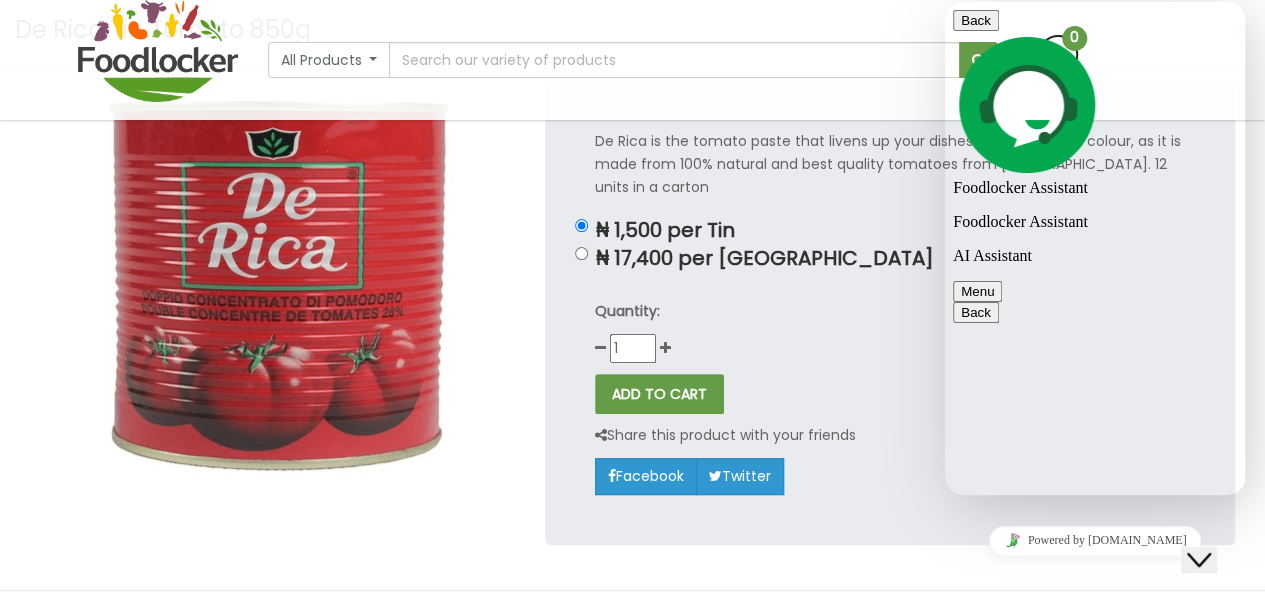 click on "SIGH" at bounding box center (945, 2) 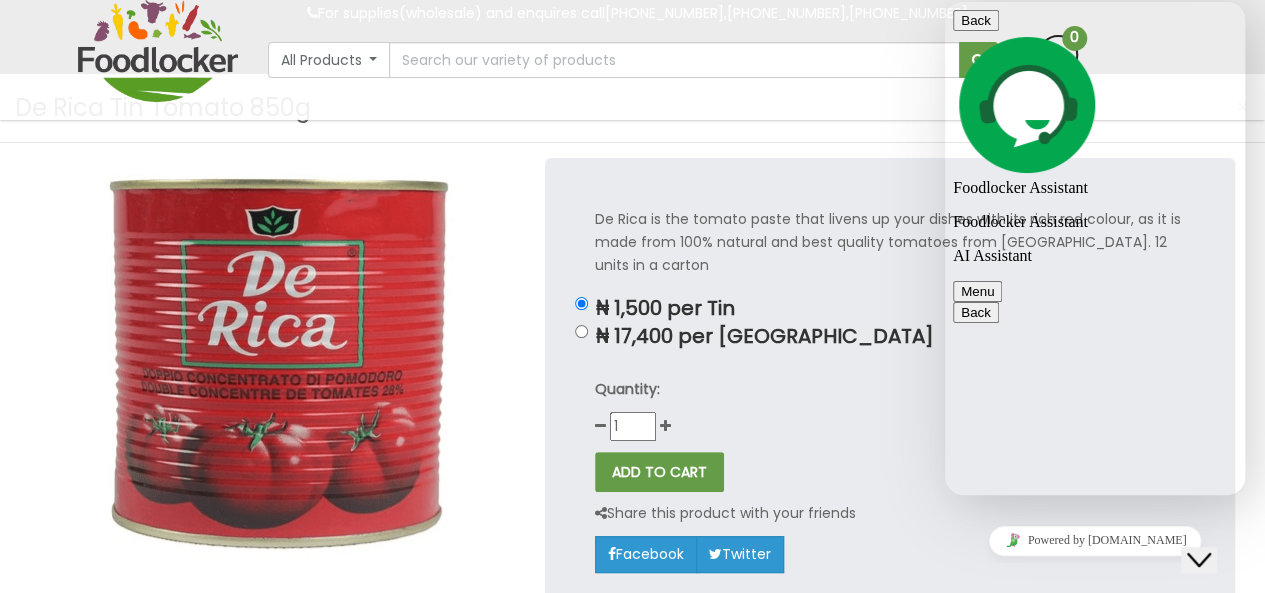 scroll, scrollTop: 1473, scrollLeft: 0, axis: vertical 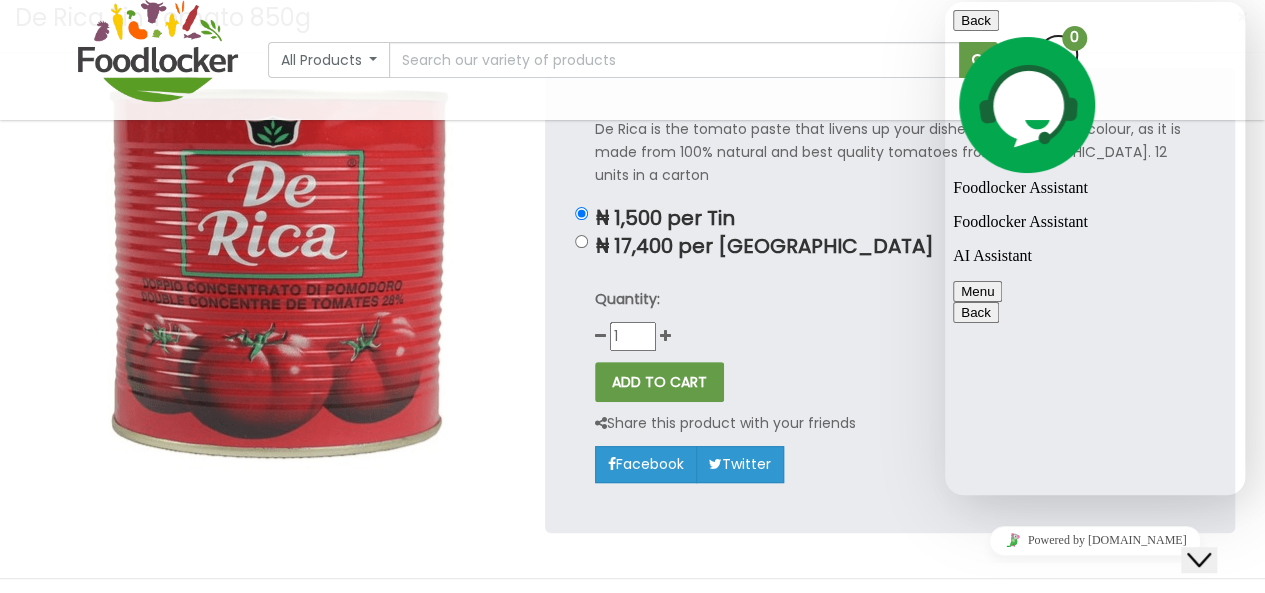 click on "I dont have any family or friends, who can I reach out to" at bounding box center [945, 2] 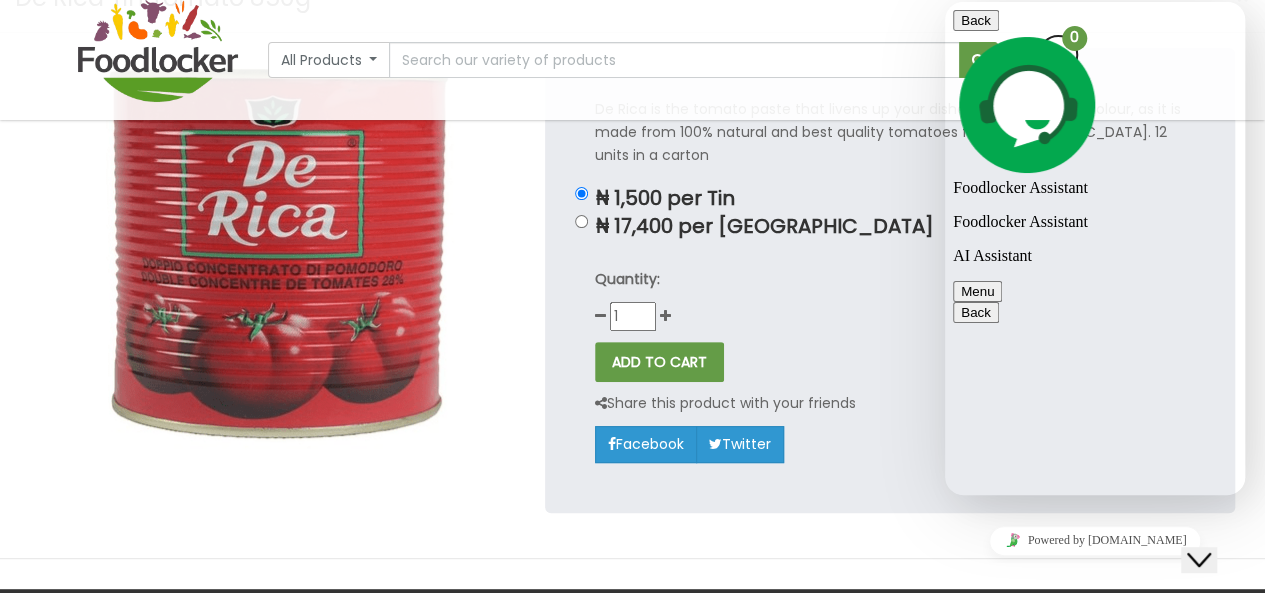 scroll, scrollTop: 0, scrollLeft: 0, axis: both 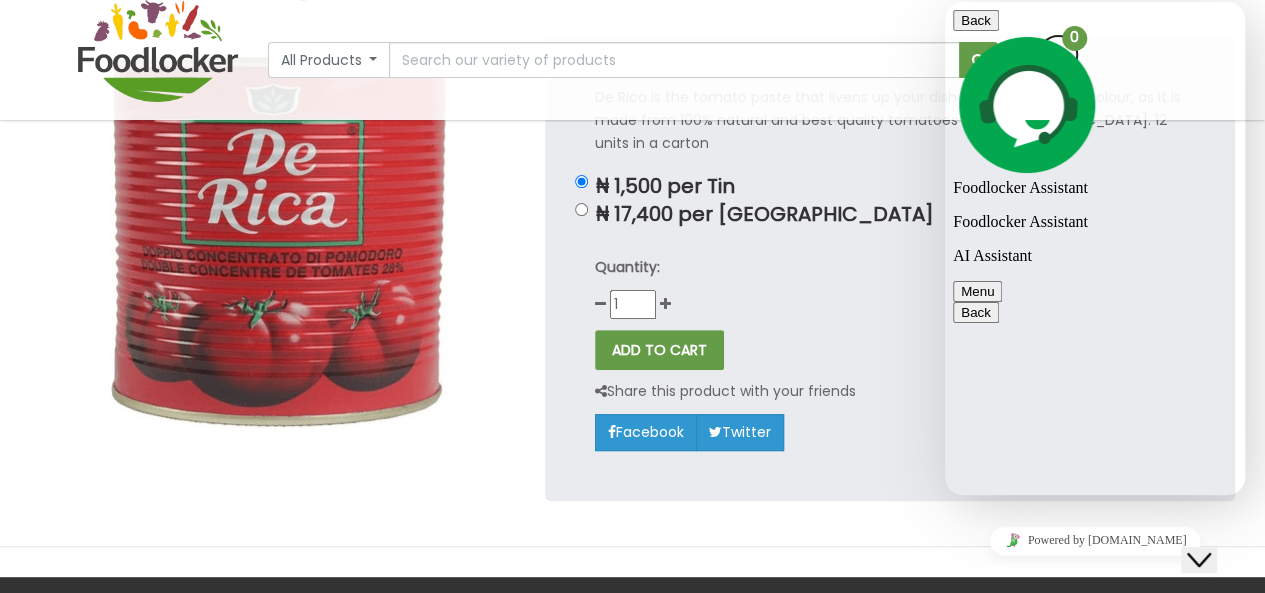 type on "And do you know the funny thing, I am very rich. Like I have an obscene amount of money but yet people do not want to be with me" 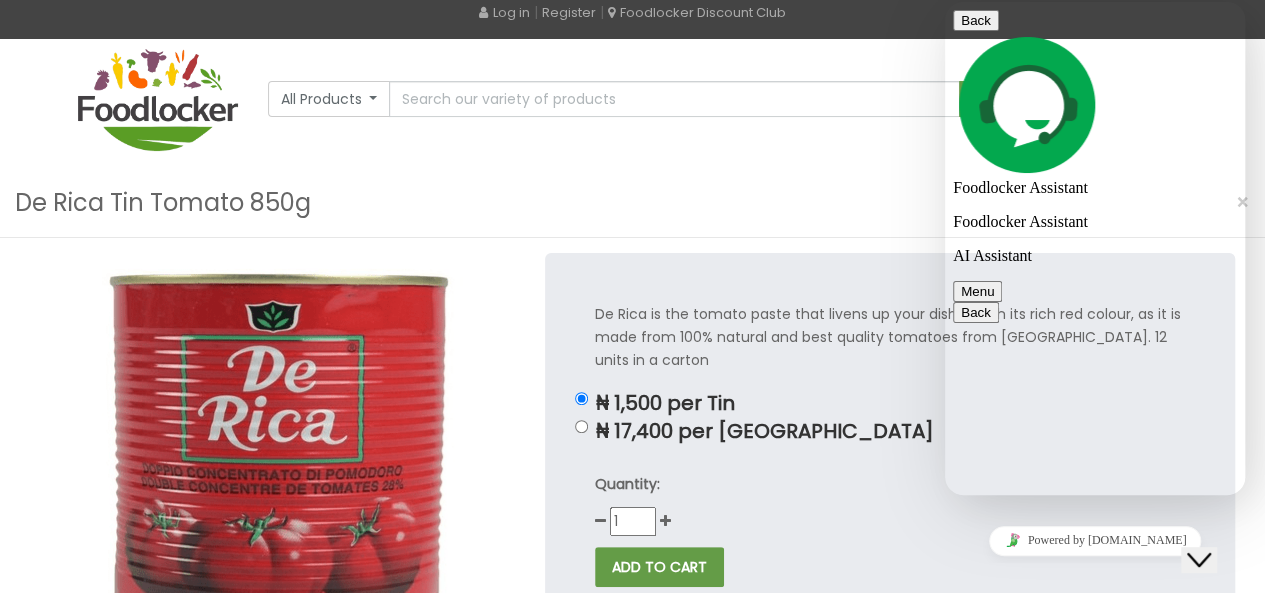 scroll, scrollTop: 125, scrollLeft: 0, axis: vertical 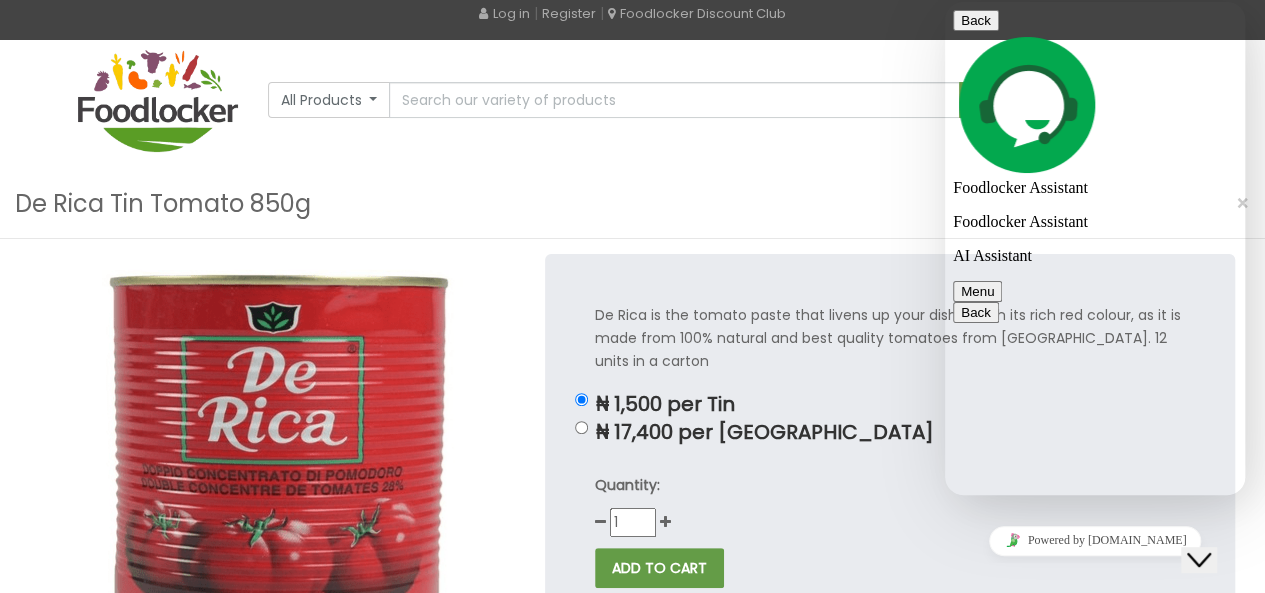 click at bounding box center [993, 6383] 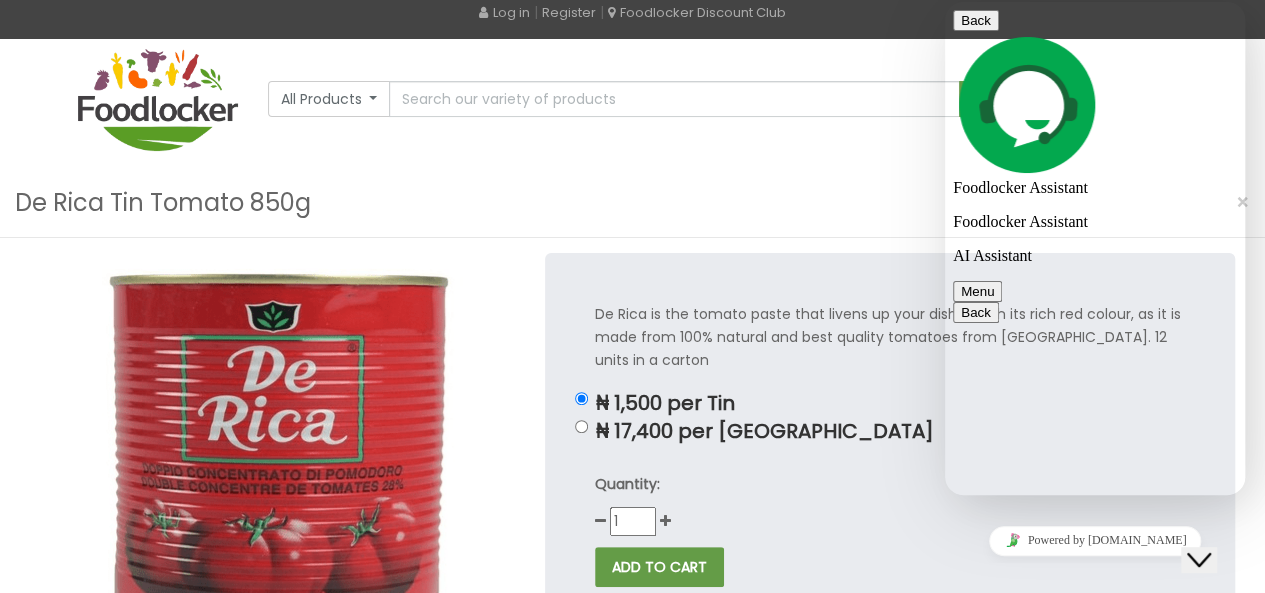 scroll, scrollTop: 5119, scrollLeft: 0, axis: vertical 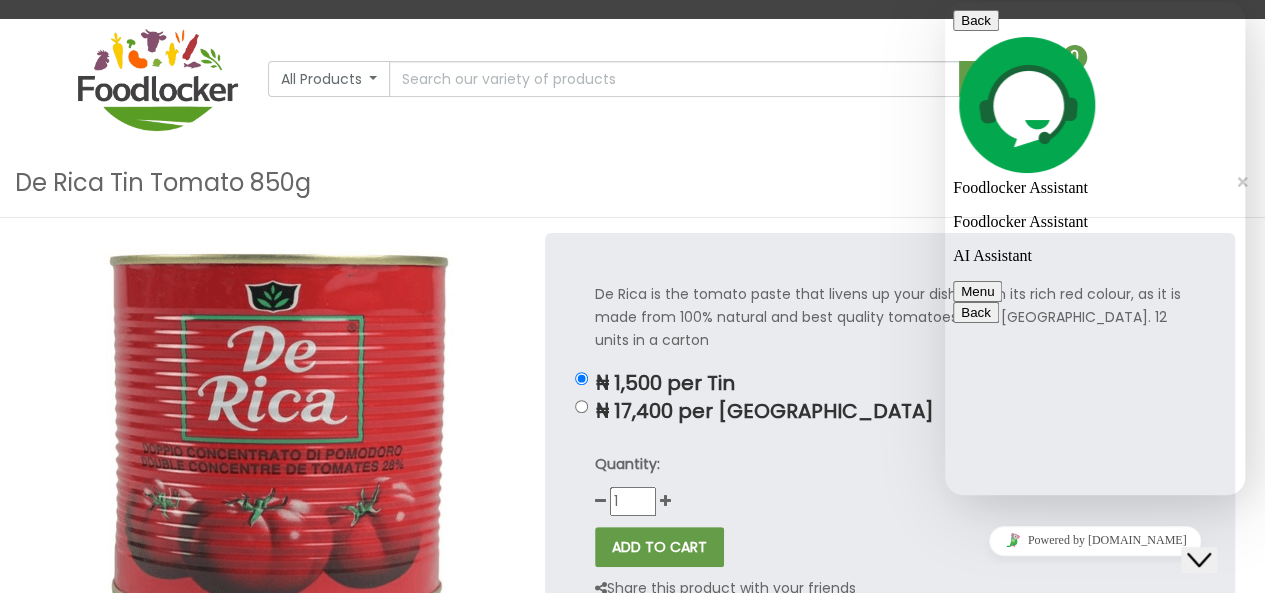 click on "I want to buy foodlocker, maybe tha way I can make everyone who works for foodlocker be my friend and end up liking me if not Ill Have them fired" at bounding box center (945, 2) 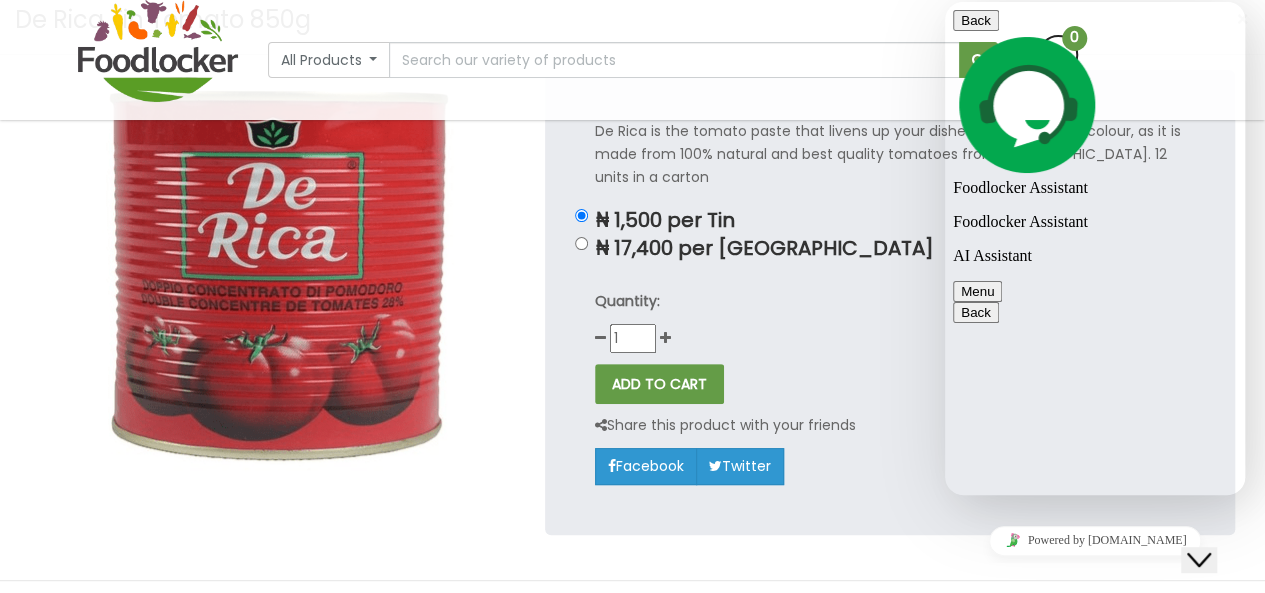 scroll, scrollTop: 182, scrollLeft: 0, axis: vertical 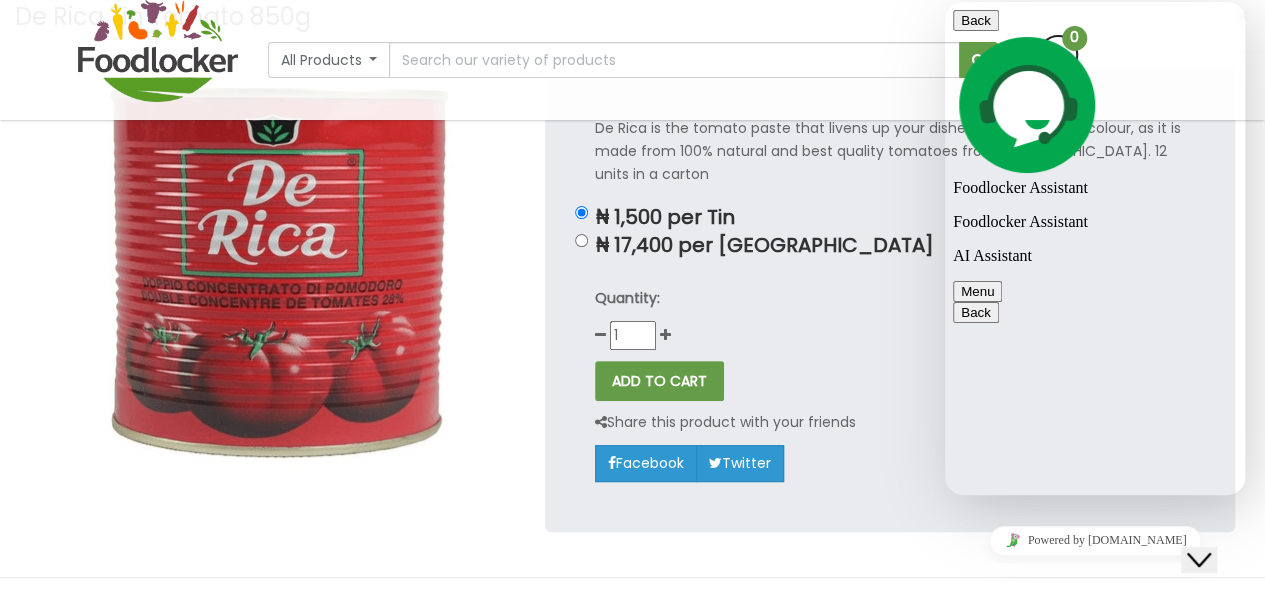 click at bounding box center [945, 2] 